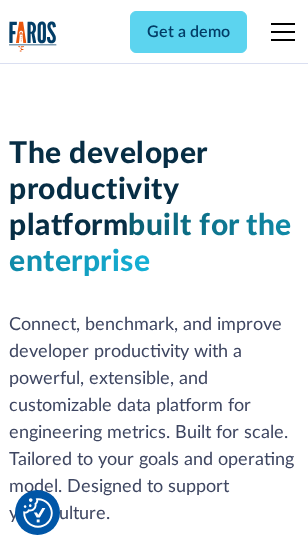 scroll, scrollTop: 301, scrollLeft: 0, axis: vertical 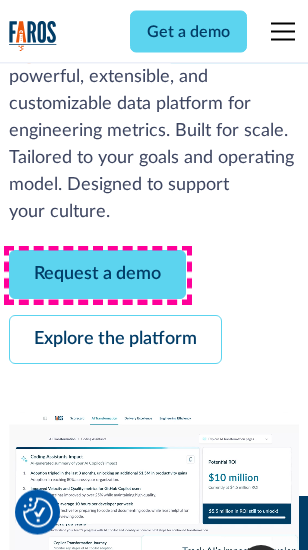 click on "Request a demo" at bounding box center (97, 275) 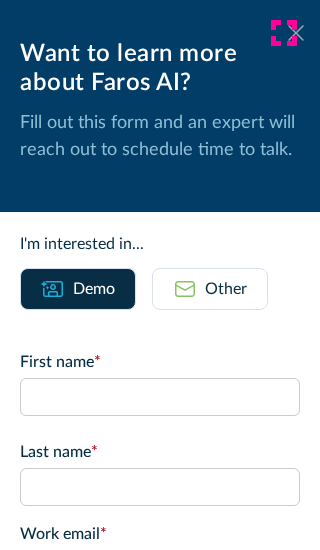 click 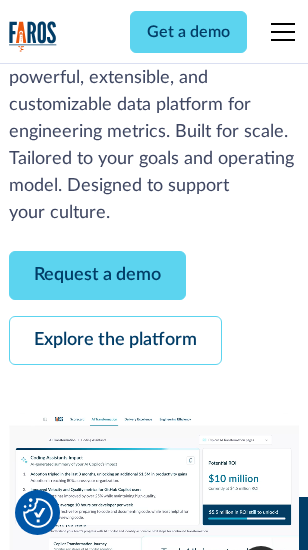scroll, scrollTop: 366, scrollLeft: 0, axis: vertical 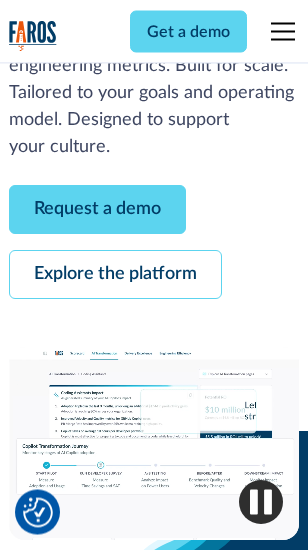 click on "Explore the platform" at bounding box center (115, 275) 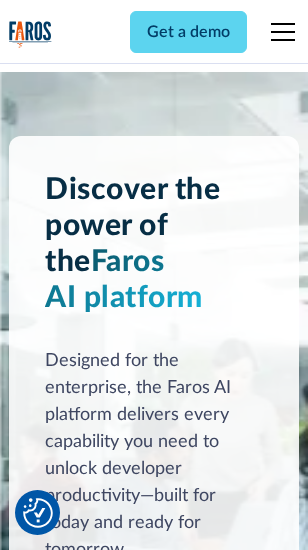 scroll, scrollTop: 15242, scrollLeft: 0, axis: vertical 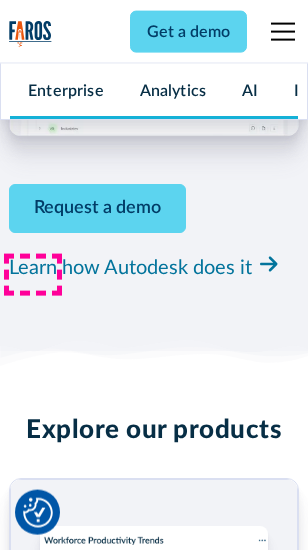click on "Pricing" at bounding box center [33, 2488] 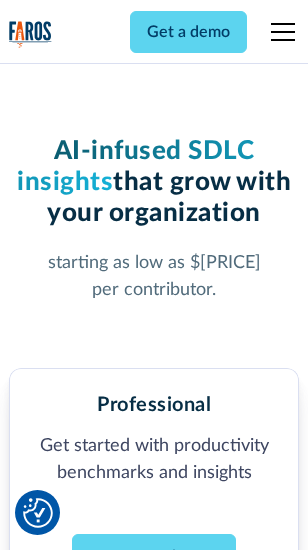 scroll, scrollTop: 3178, scrollLeft: 0, axis: vertical 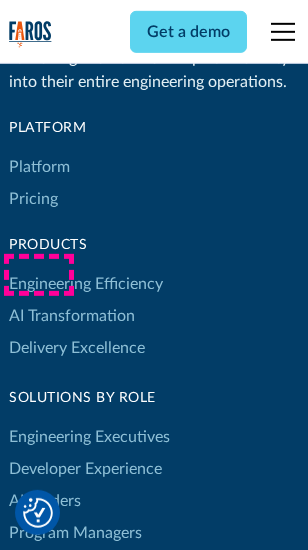 click on "Platform" at bounding box center [39, 167] 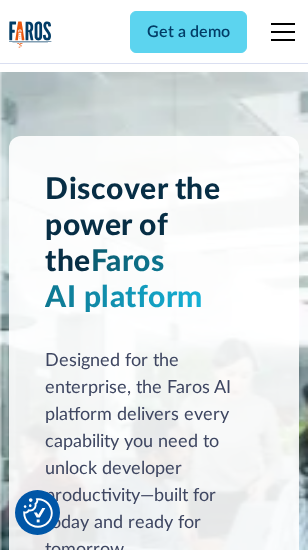 scroll, scrollTop: 15884, scrollLeft: 0, axis: vertical 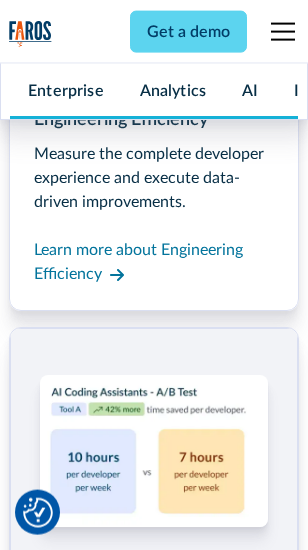 click on "Coding Assistant Impact" at bounding box center [94, 2457] 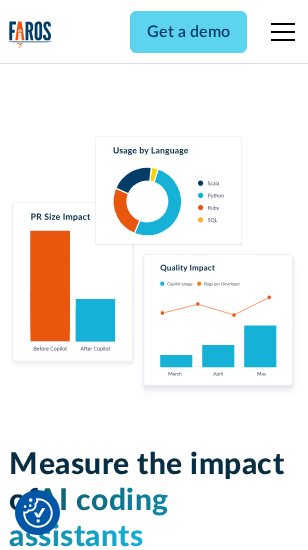scroll, scrollTop: 12493, scrollLeft: 0, axis: vertical 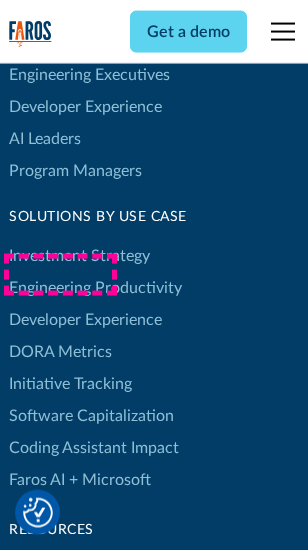 click on "DORA Metrics" at bounding box center (60, 352) 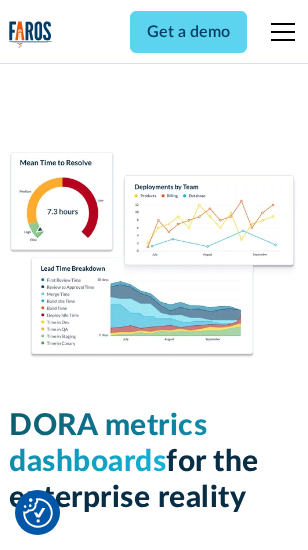 scroll, scrollTop: 8862, scrollLeft: 0, axis: vertical 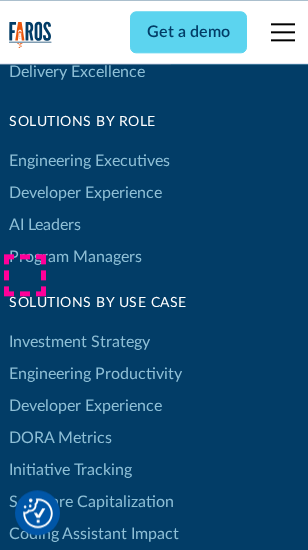 click on "Blog" at bounding box center [24, 655] 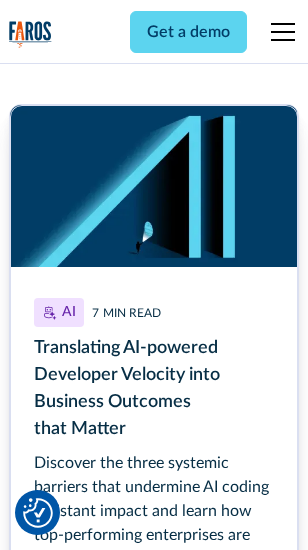 scroll, scrollTop: 9061, scrollLeft: 0, axis: vertical 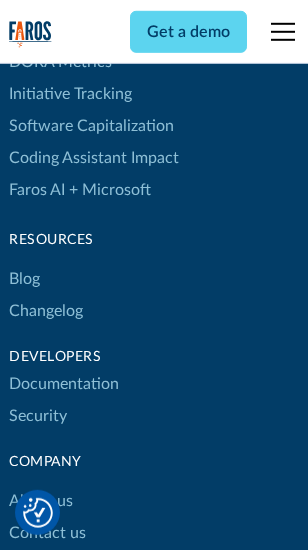 click on "Changelog" at bounding box center [46, 311] 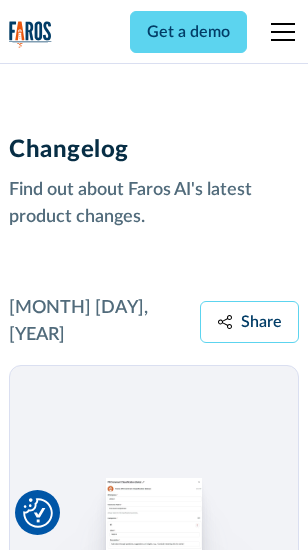 scroll, scrollTop: 24531, scrollLeft: 0, axis: vertical 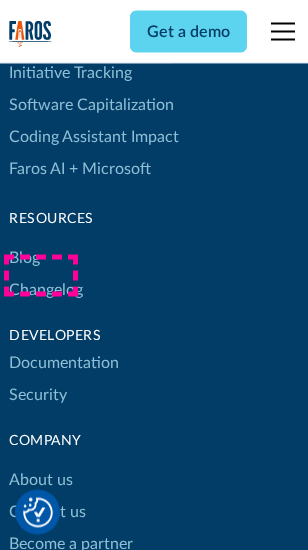 click on "About us" at bounding box center [41, 481] 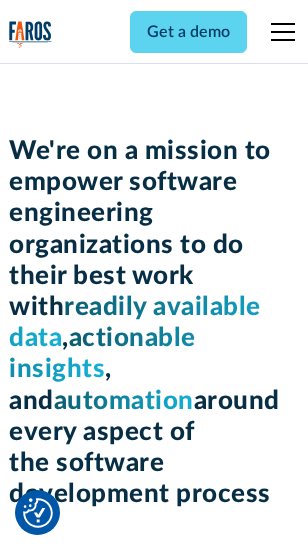 scroll, scrollTop: 6924, scrollLeft: 0, axis: vertical 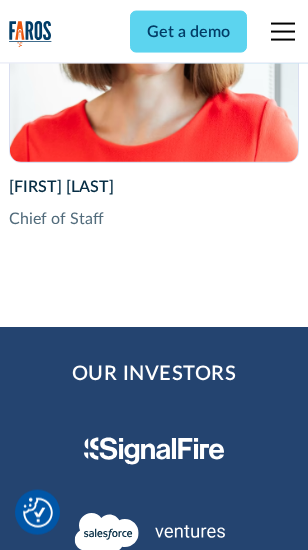 click on "Contact us" at bounding box center (47, 2758) 